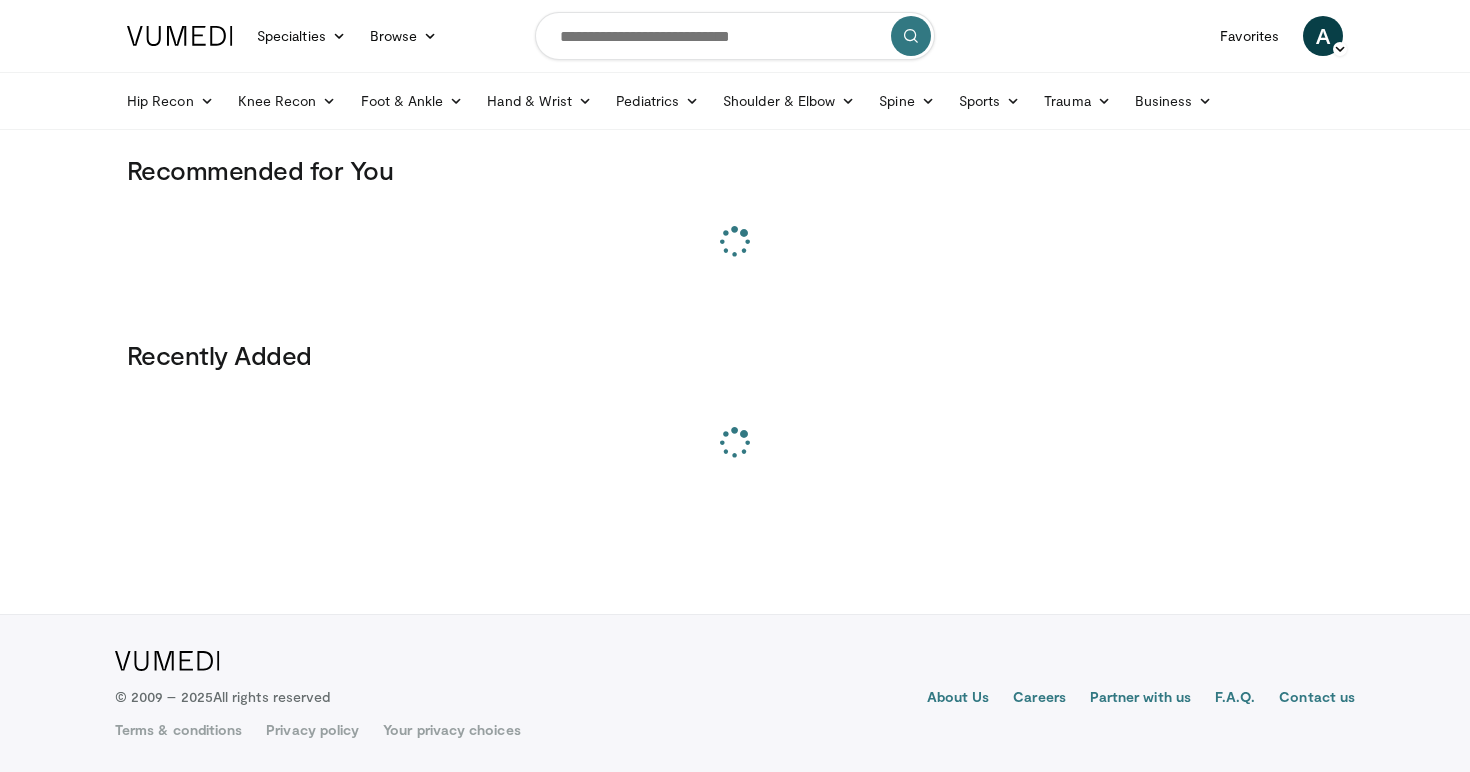 scroll, scrollTop: 0, scrollLeft: 0, axis: both 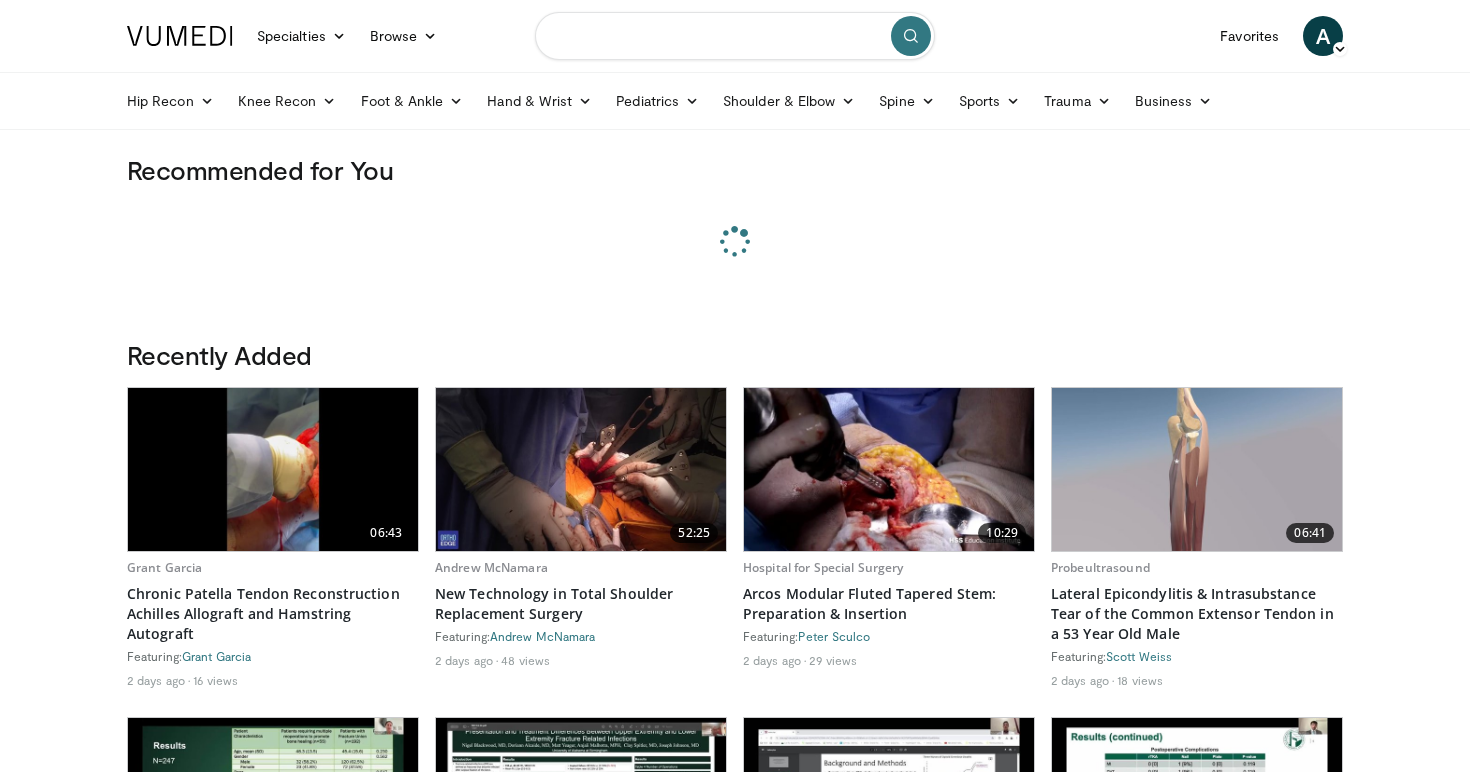 click at bounding box center (735, 36) 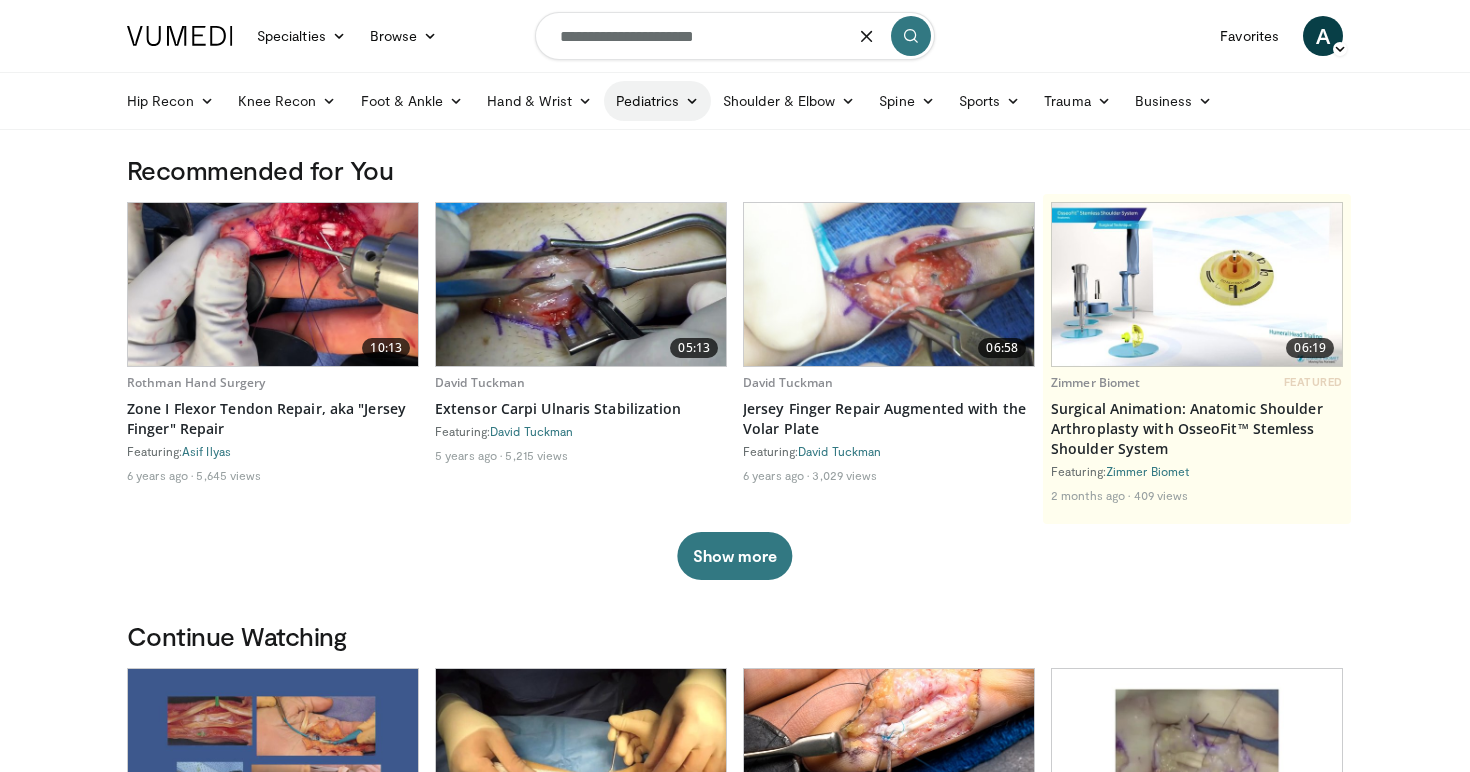 type on "**********" 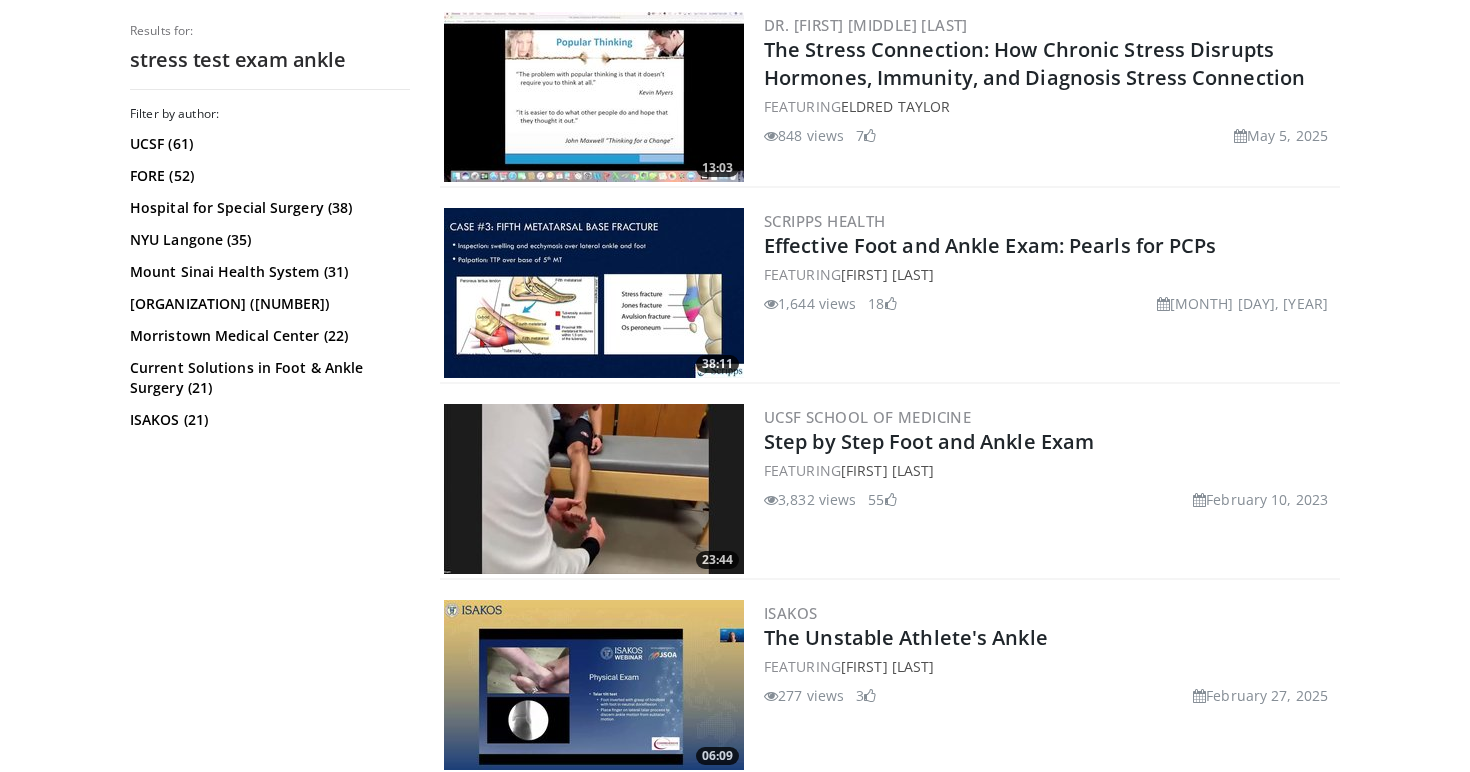 scroll, scrollTop: 0, scrollLeft: 0, axis: both 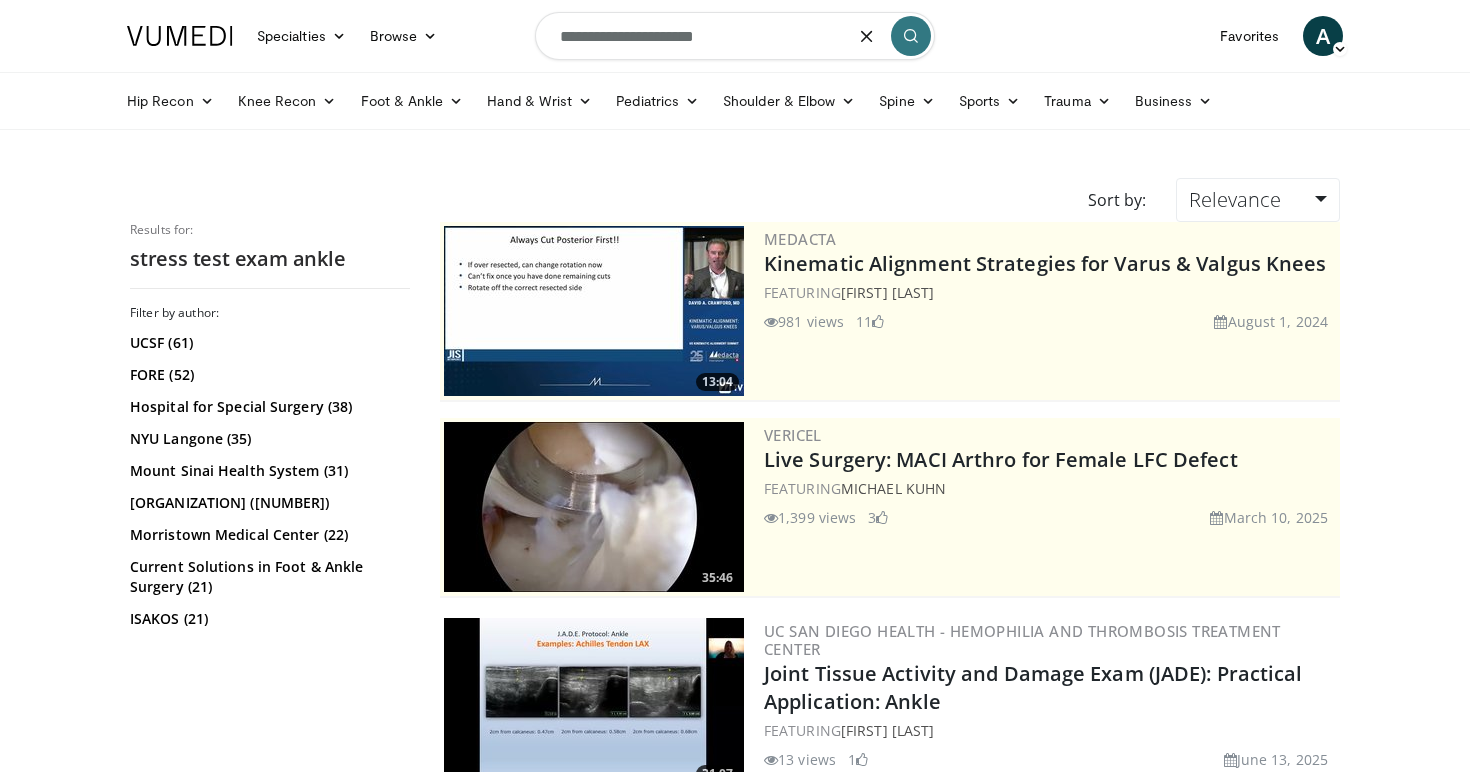 click on "**********" at bounding box center [735, 36] 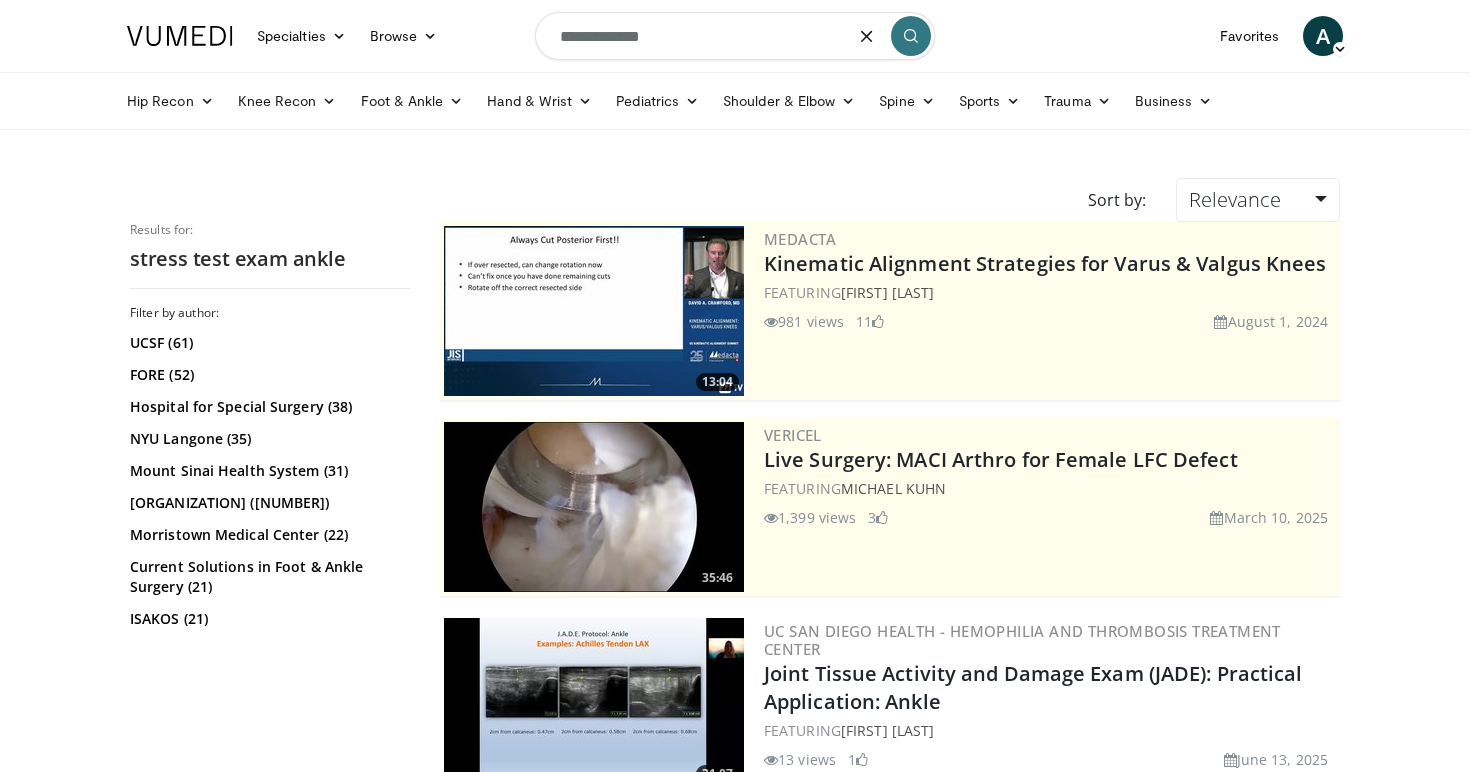 click on "**********" at bounding box center [735, 36] 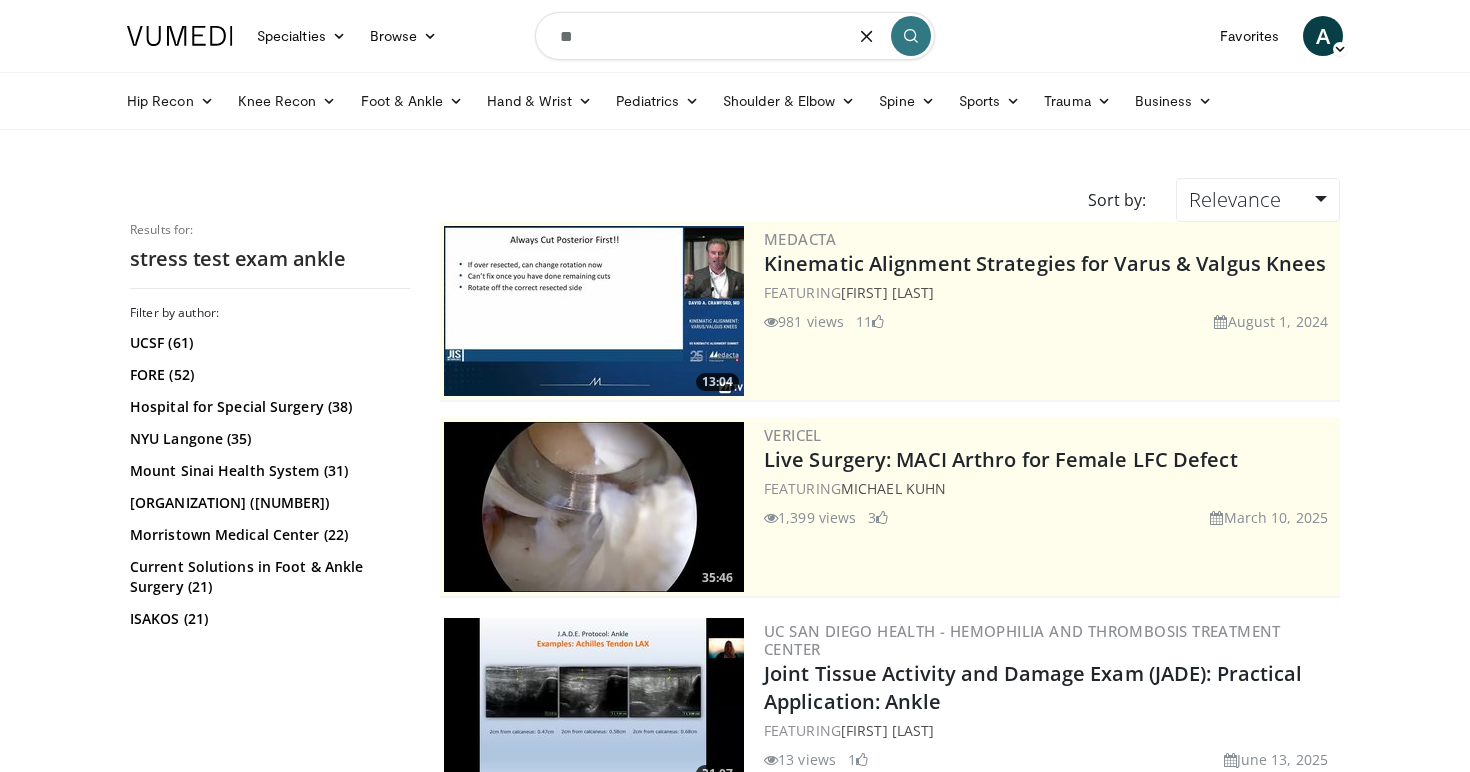 type on "*" 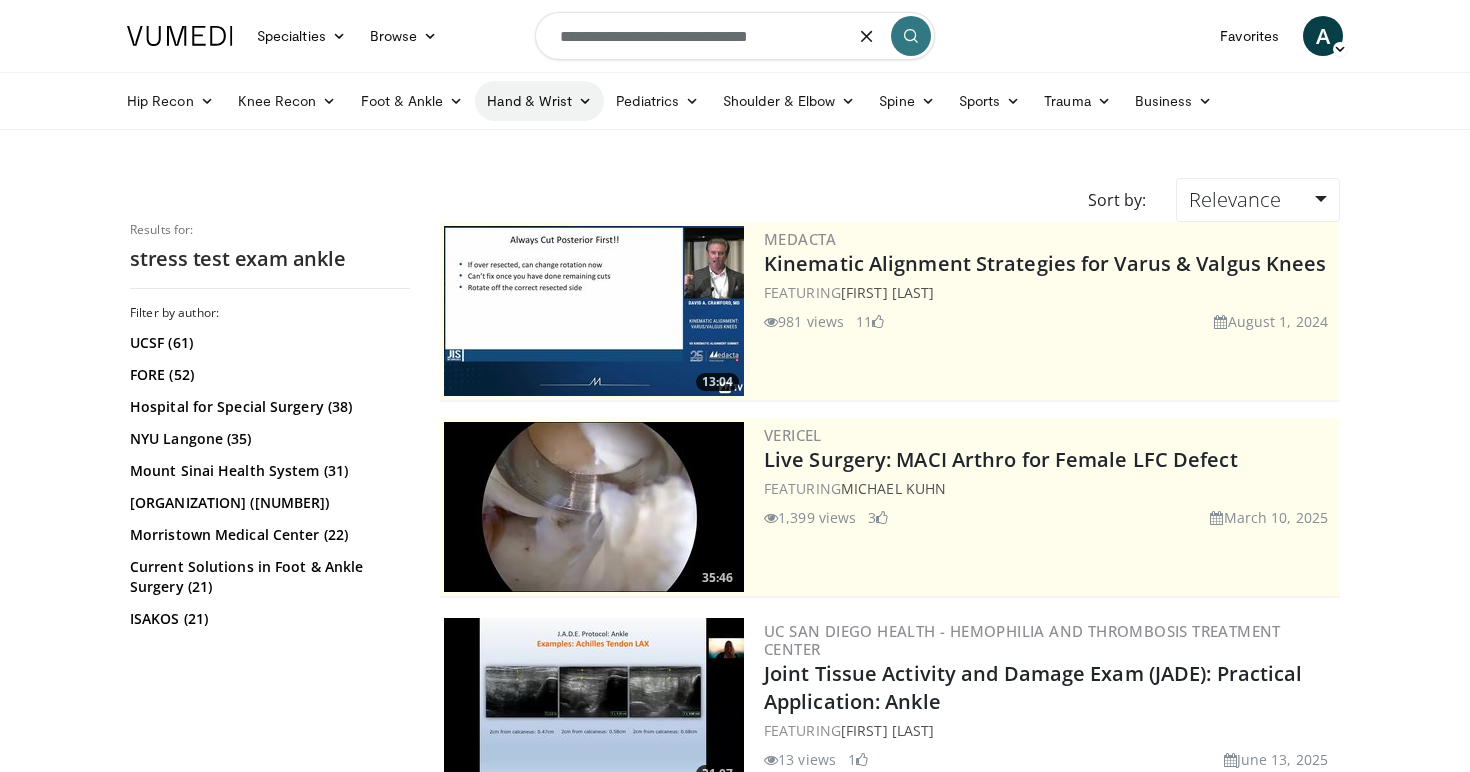 type on "**********" 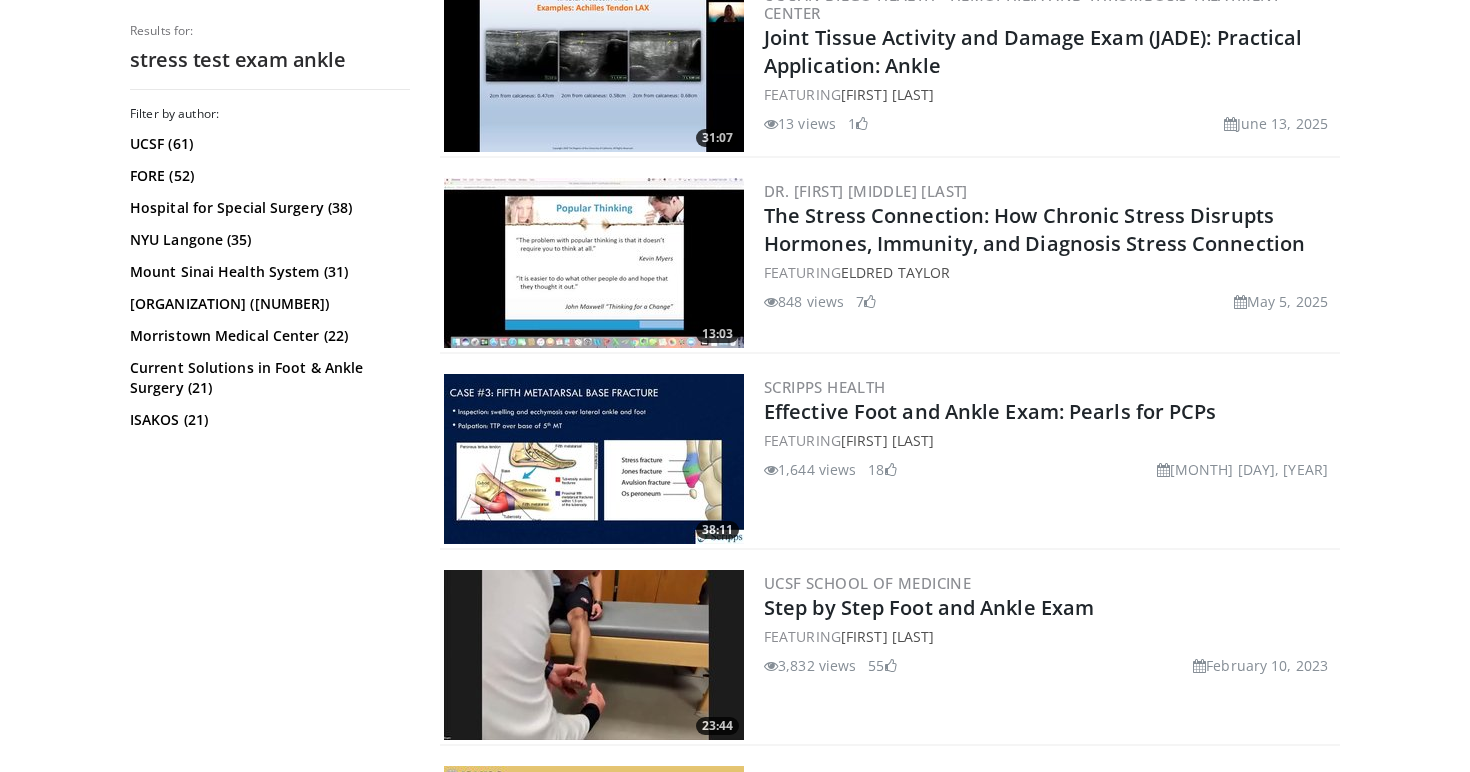 scroll, scrollTop: 0, scrollLeft: 0, axis: both 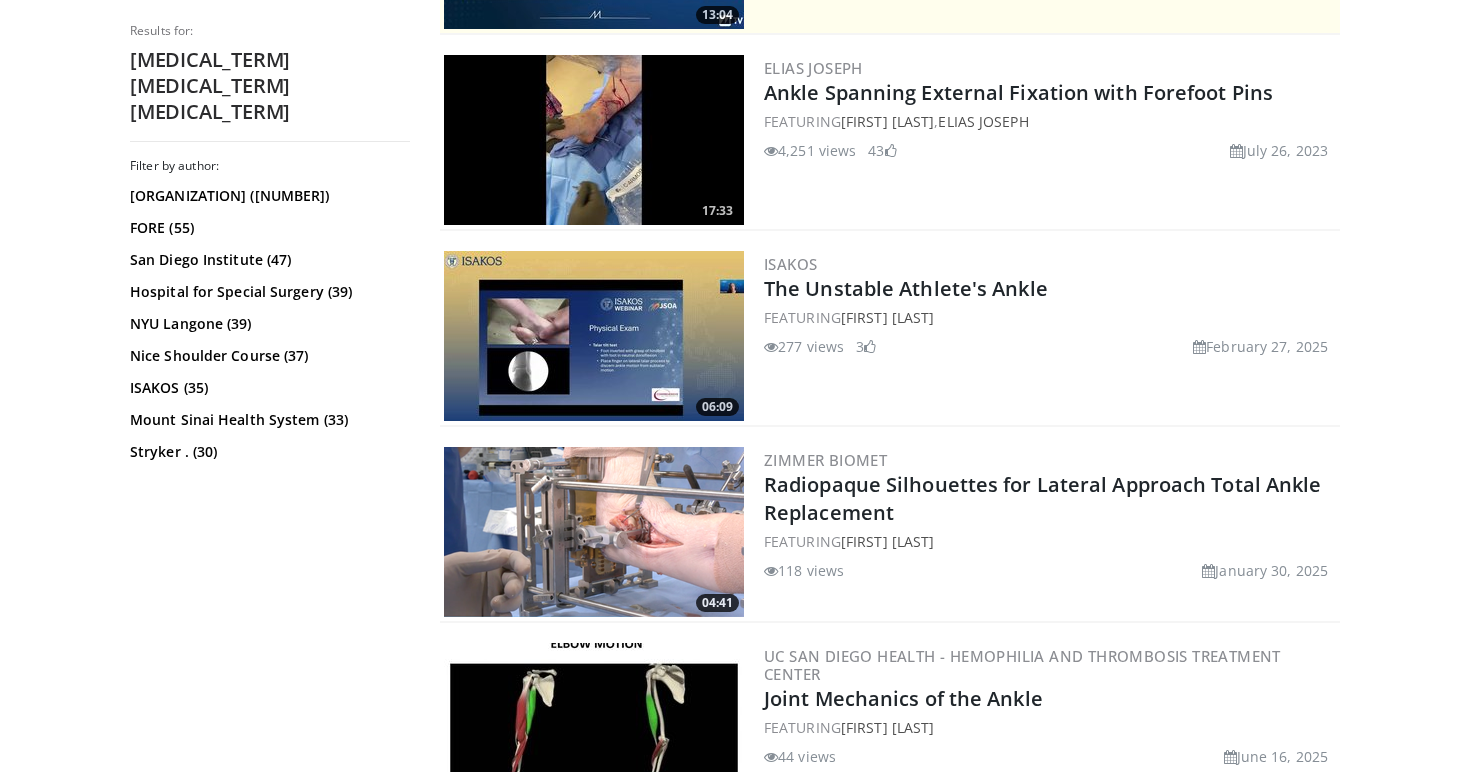 click at bounding box center (594, 336) 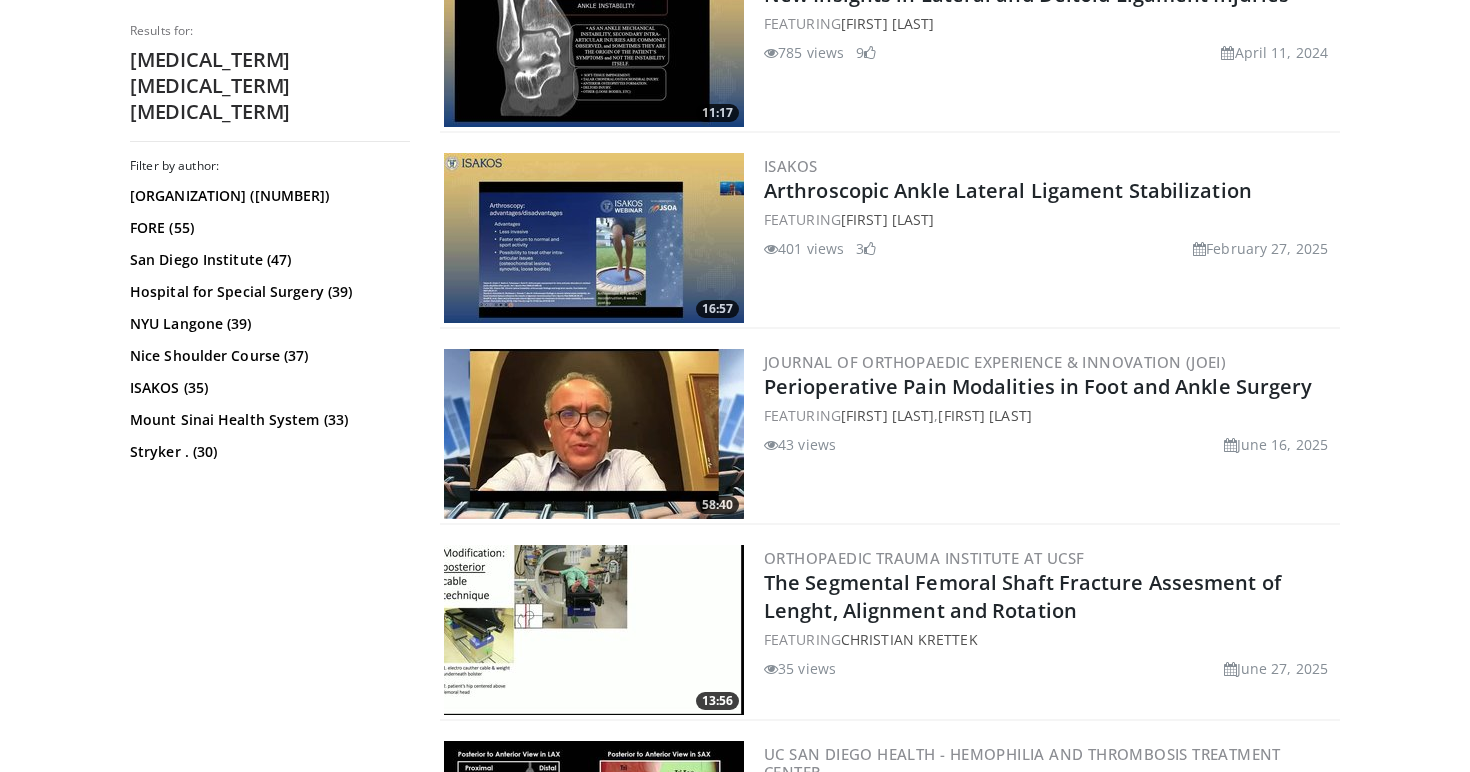 scroll, scrollTop: 4191, scrollLeft: 0, axis: vertical 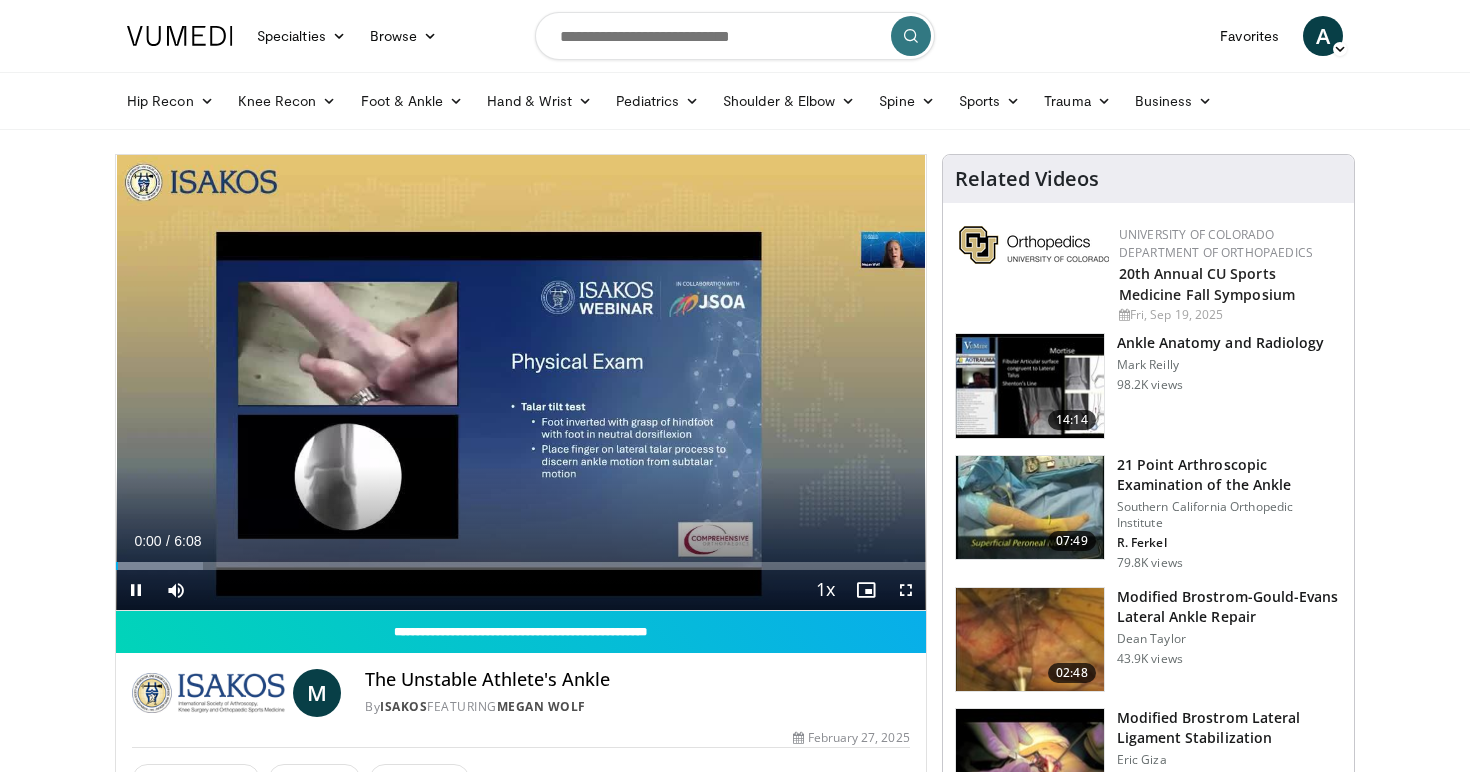 click on "Current Time  0:00 / Duration  6:08 Pause Skip Backward Skip Forward Mute Loaded :  10.76% 0:00 2:13 Stream Type  LIVE Seek to live, currently behind live LIVE   1x Playback Rate 0.5x 0.75x 1x , selected 1.25x 1.5x 1.75x 2x Chapters Chapters Descriptions descriptions off , selected Captions captions settings , opens captions settings dialog captions off , selected Audio Track en (Main) , selected Fullscreen Enable picture-in-picture mode" at bounding box center (521, 590) 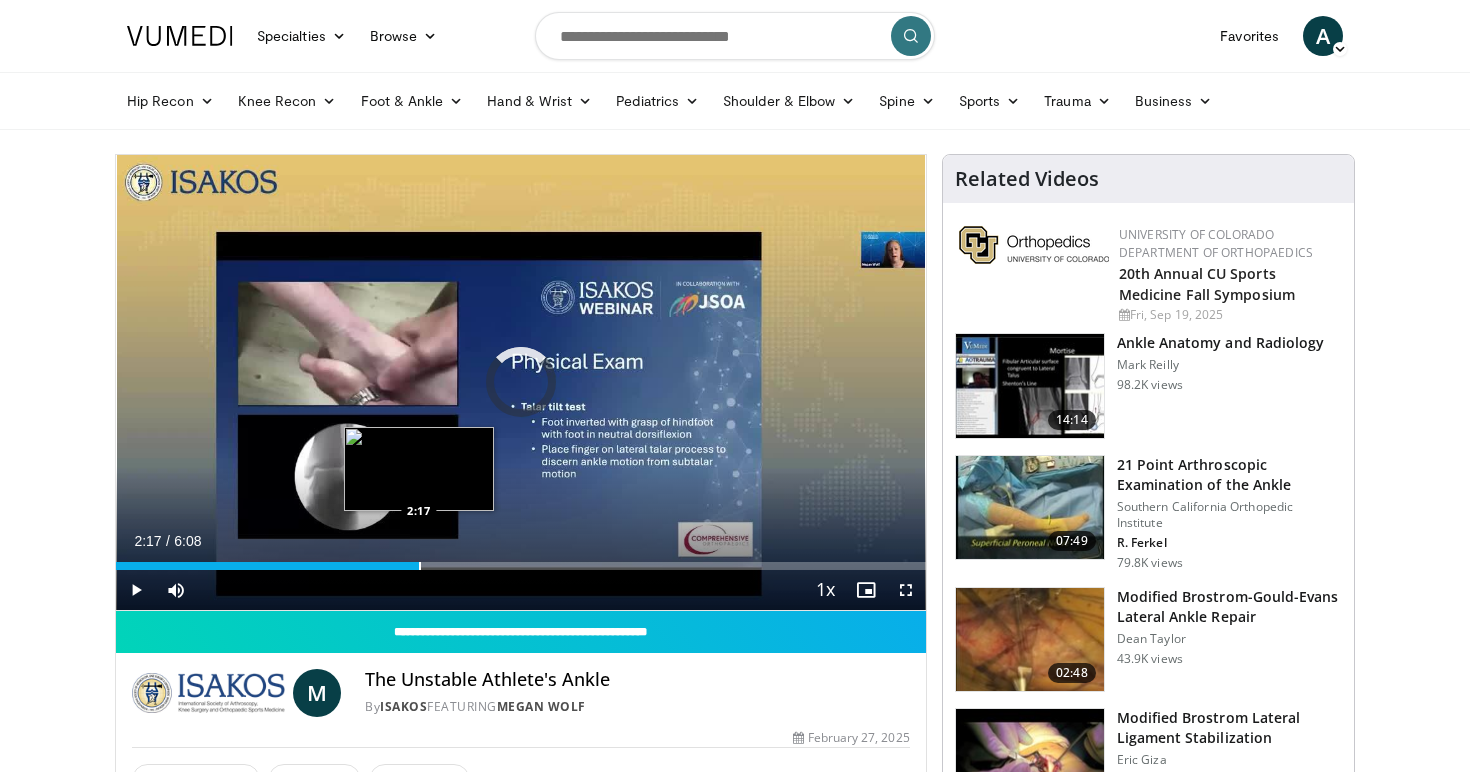 click at bounding box center (420, 566) 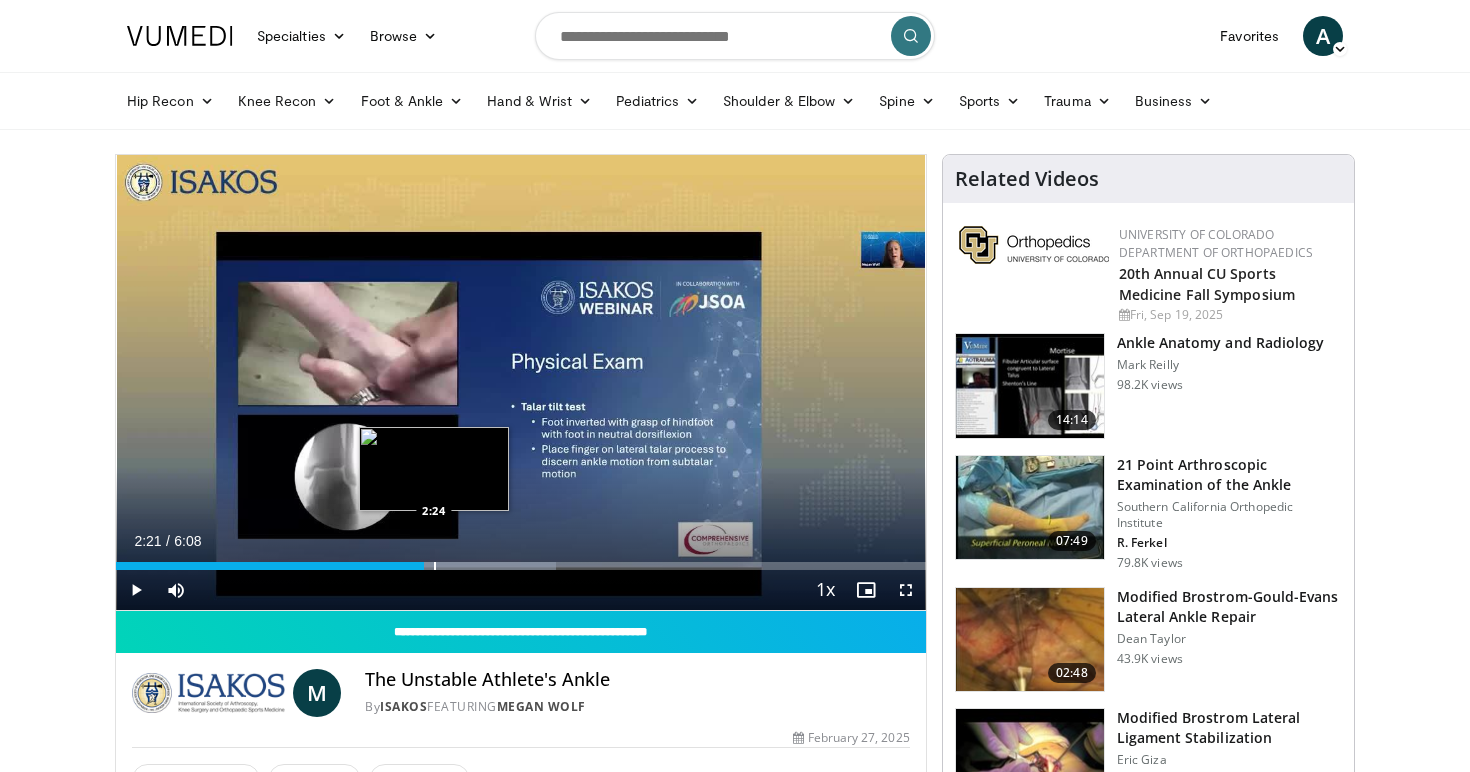drag, startPoint x: 433, startPoint y: 563, endPoint x: 503, endPoint y: 563, distance: 70 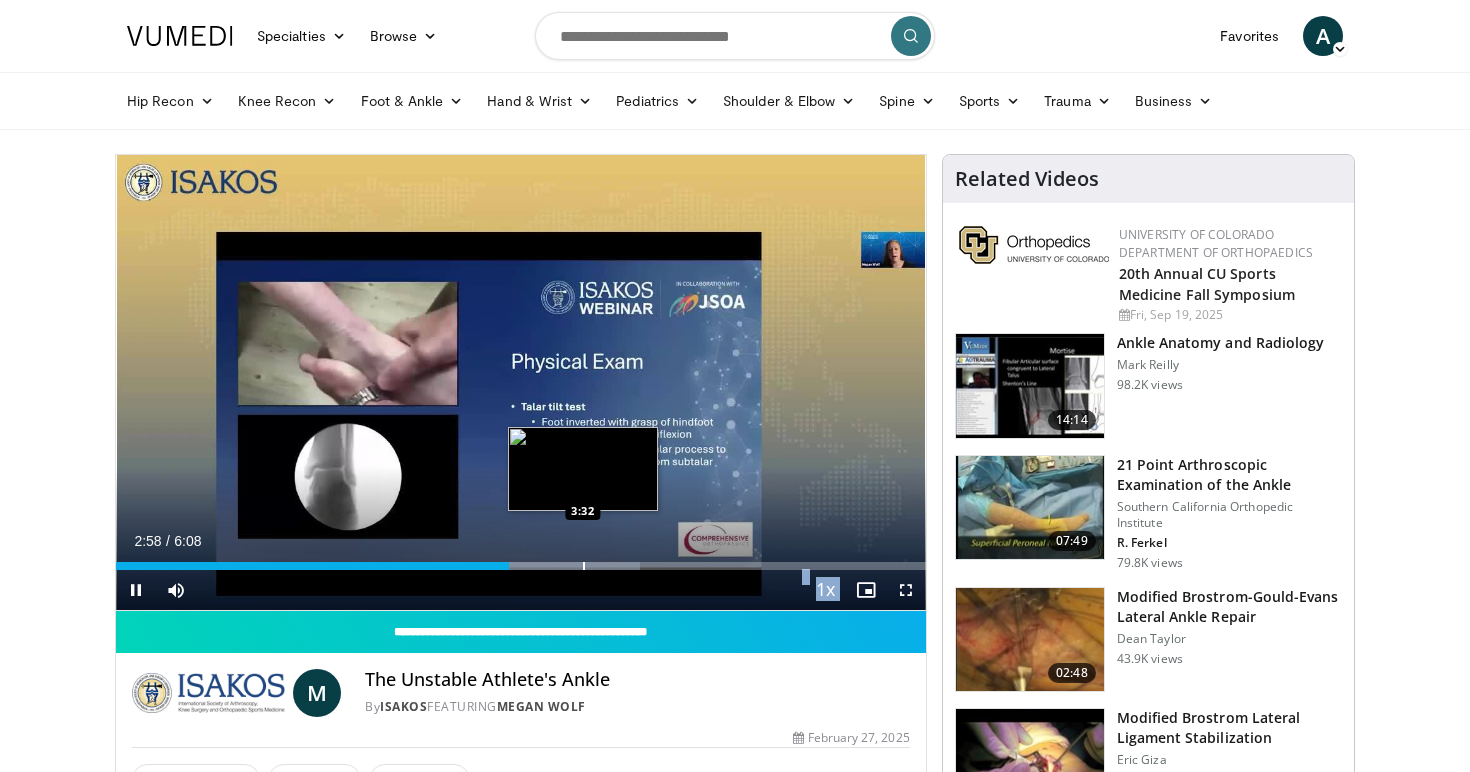 drag, startPoint x: 503, startPoint y: 563, endPoint x: 583, endPoint y: 563, distance: 80 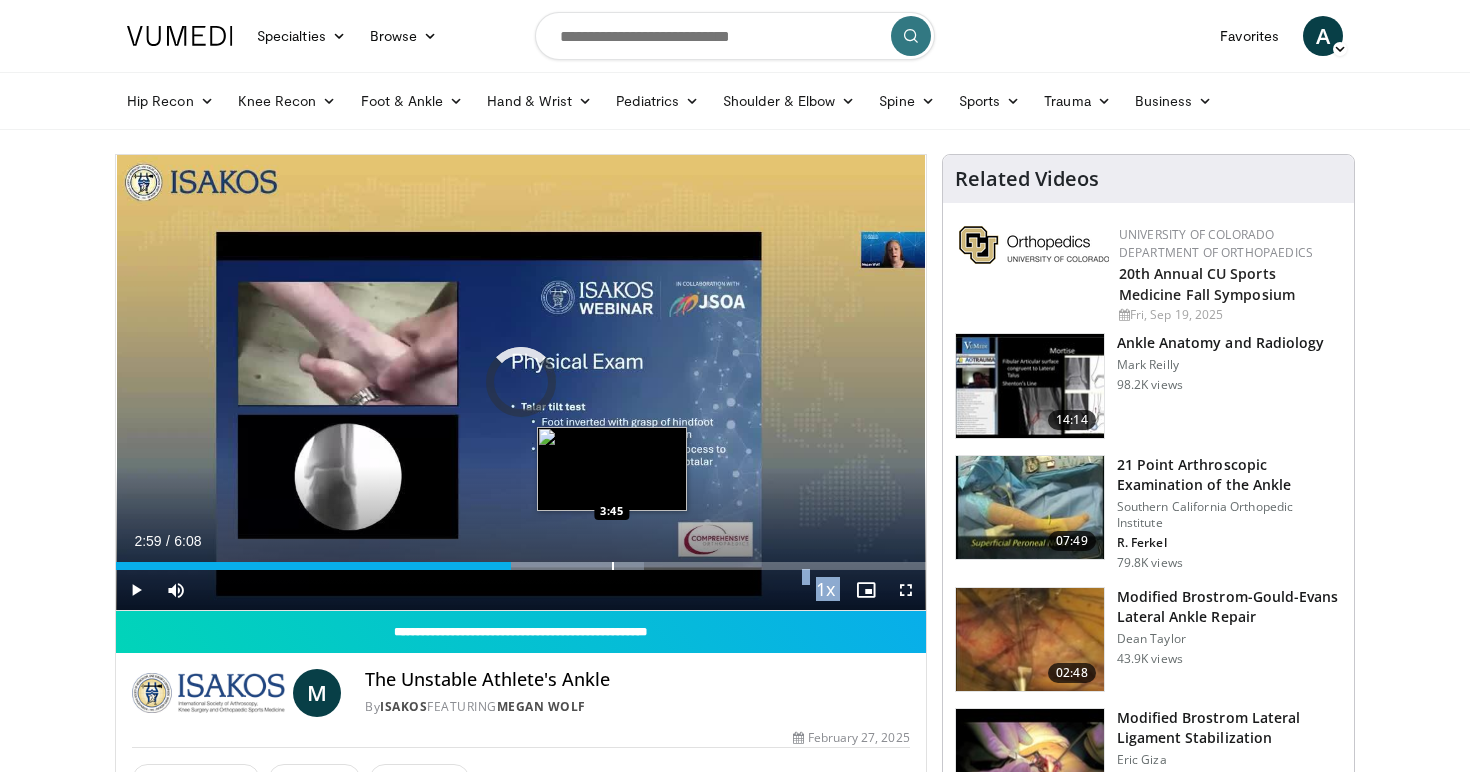 drag, startPoint x: 612, startPoint y: 564, endPoint x: 643, endPoint y: 564, distance: 31 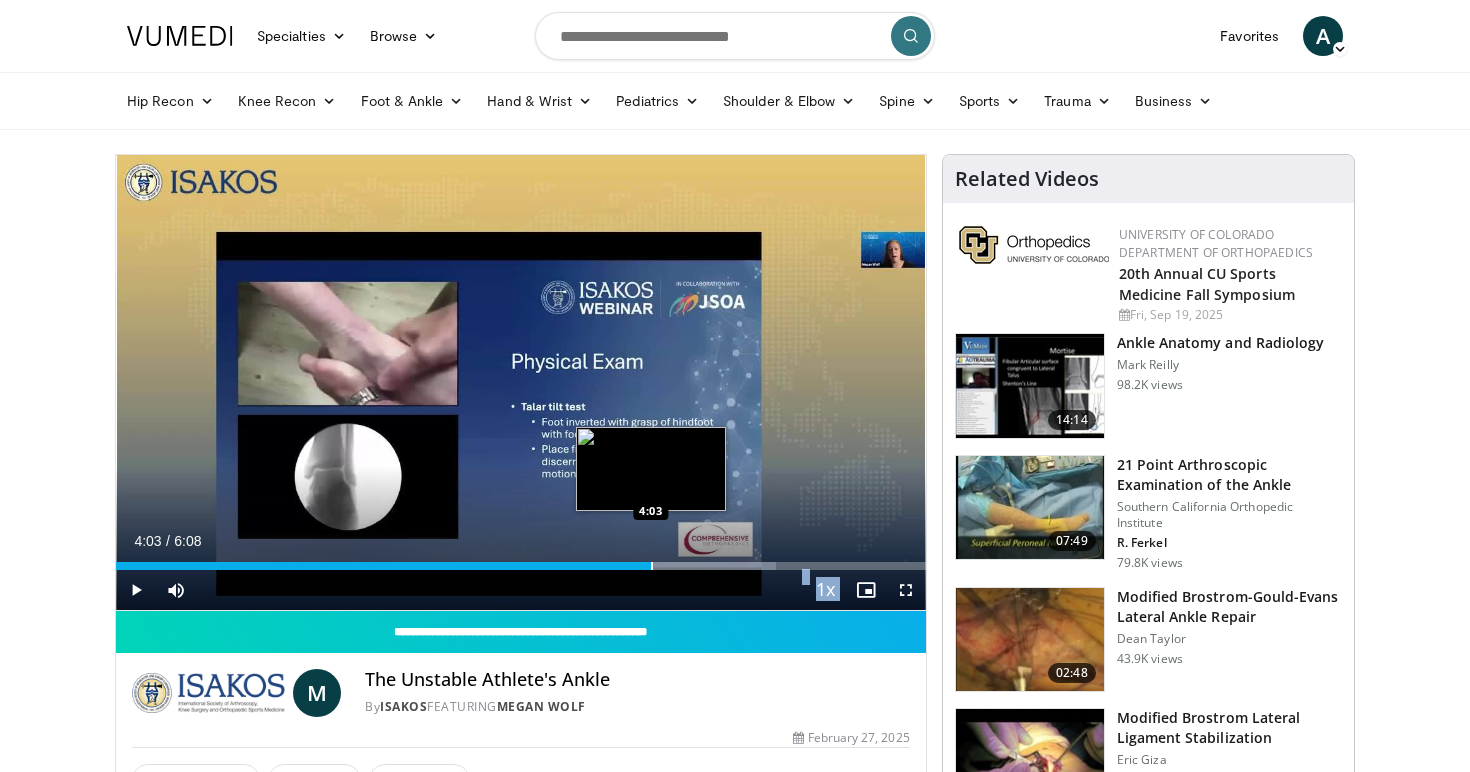 drag, startPoint x: 651, startPoint y: 564, endPoint x: 747, endPoint y: 564, distance: 96 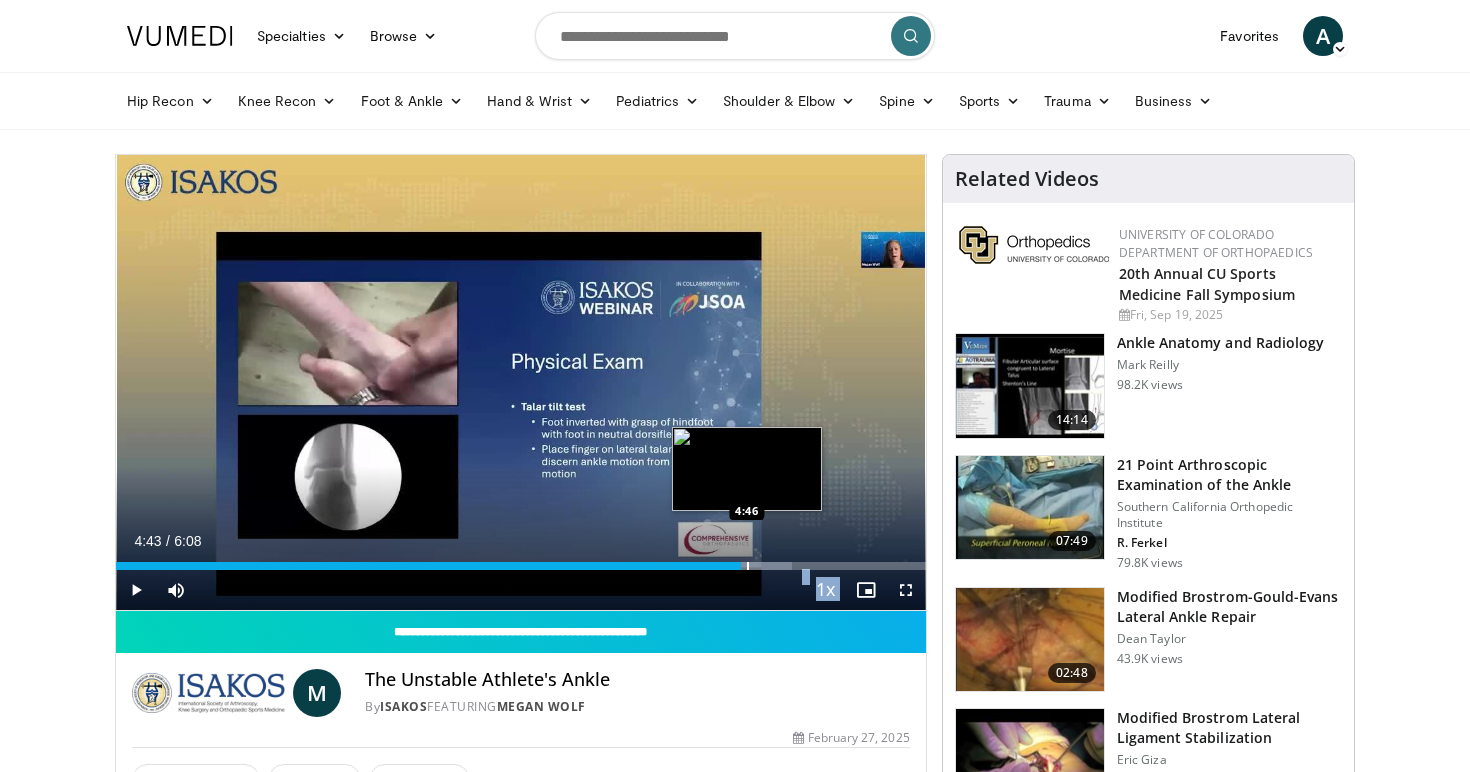 drag, startPoint x: 747, startPoint y: 564, endPoint x: 809, endPoint y: 552, distance: 63.15061 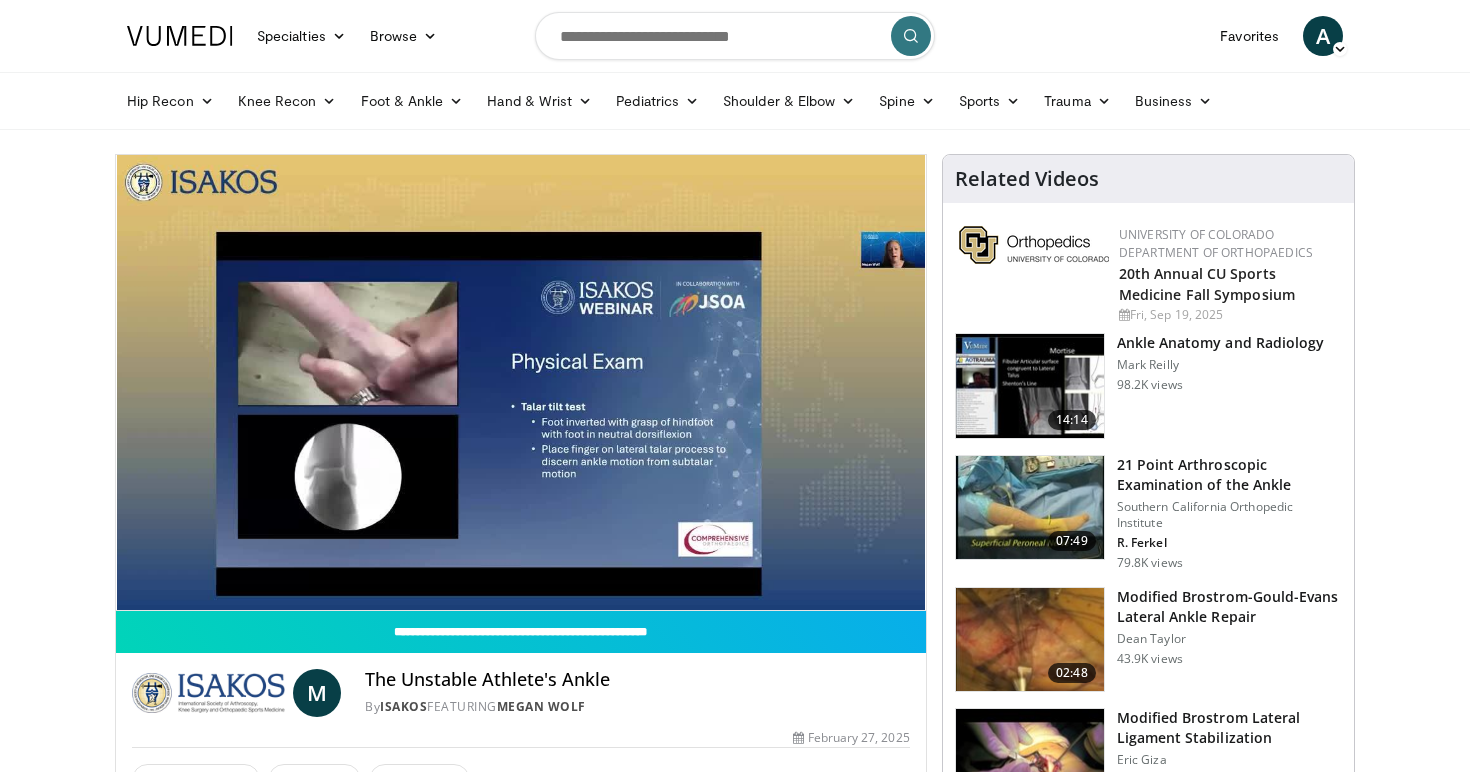 click at bounding box center [1030, 386] 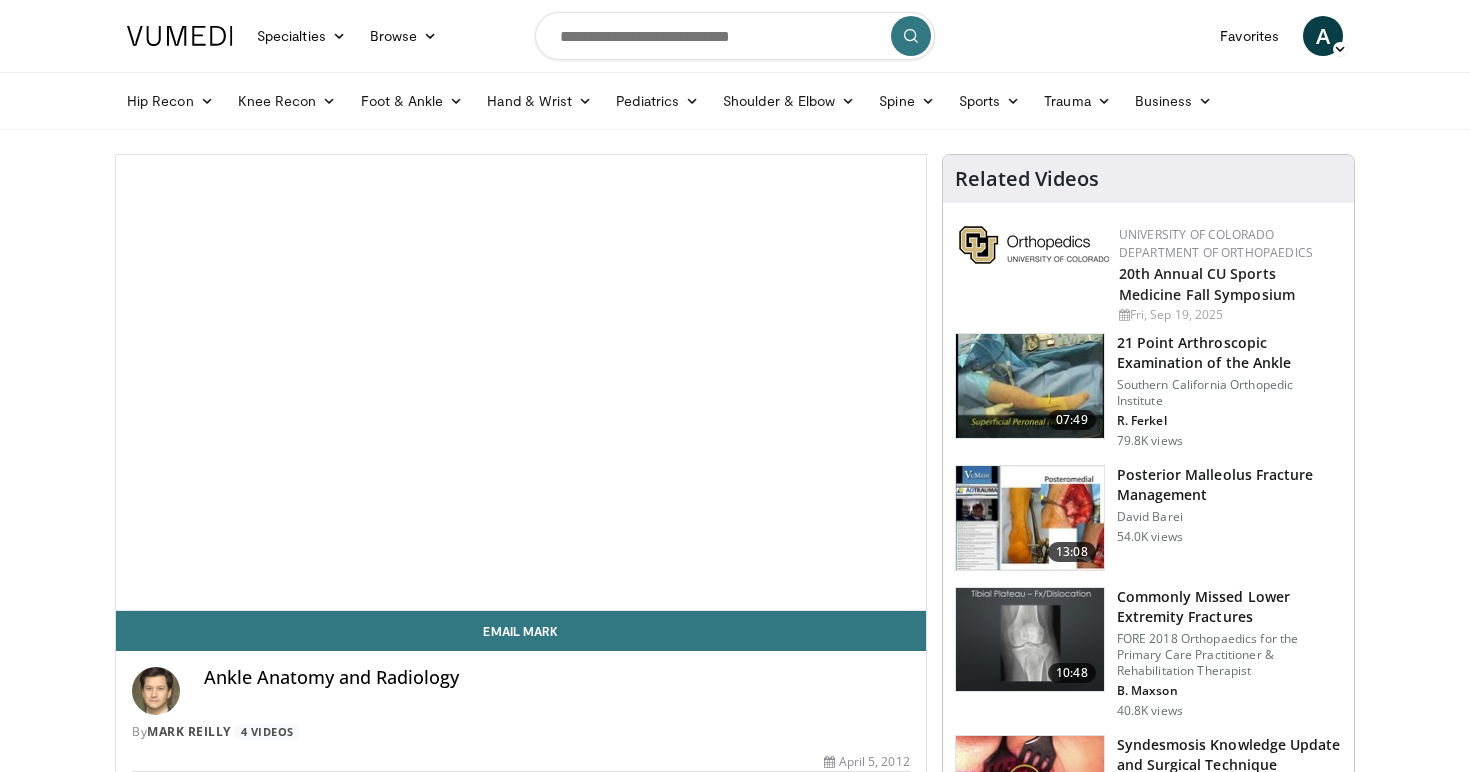 scroll, scrollTop: 0, scrollLeft: 0, axis: both 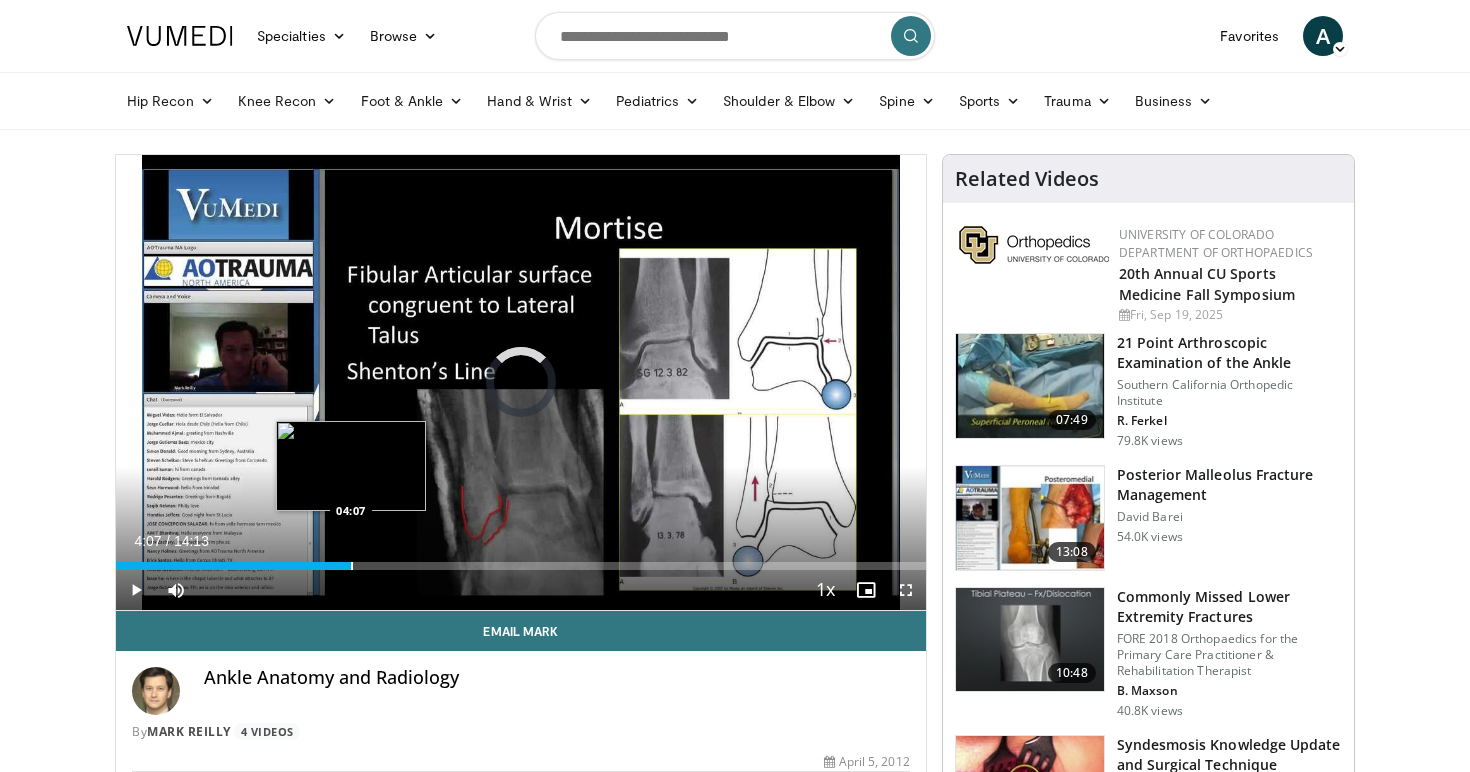 click at bounding box center [352, 566] 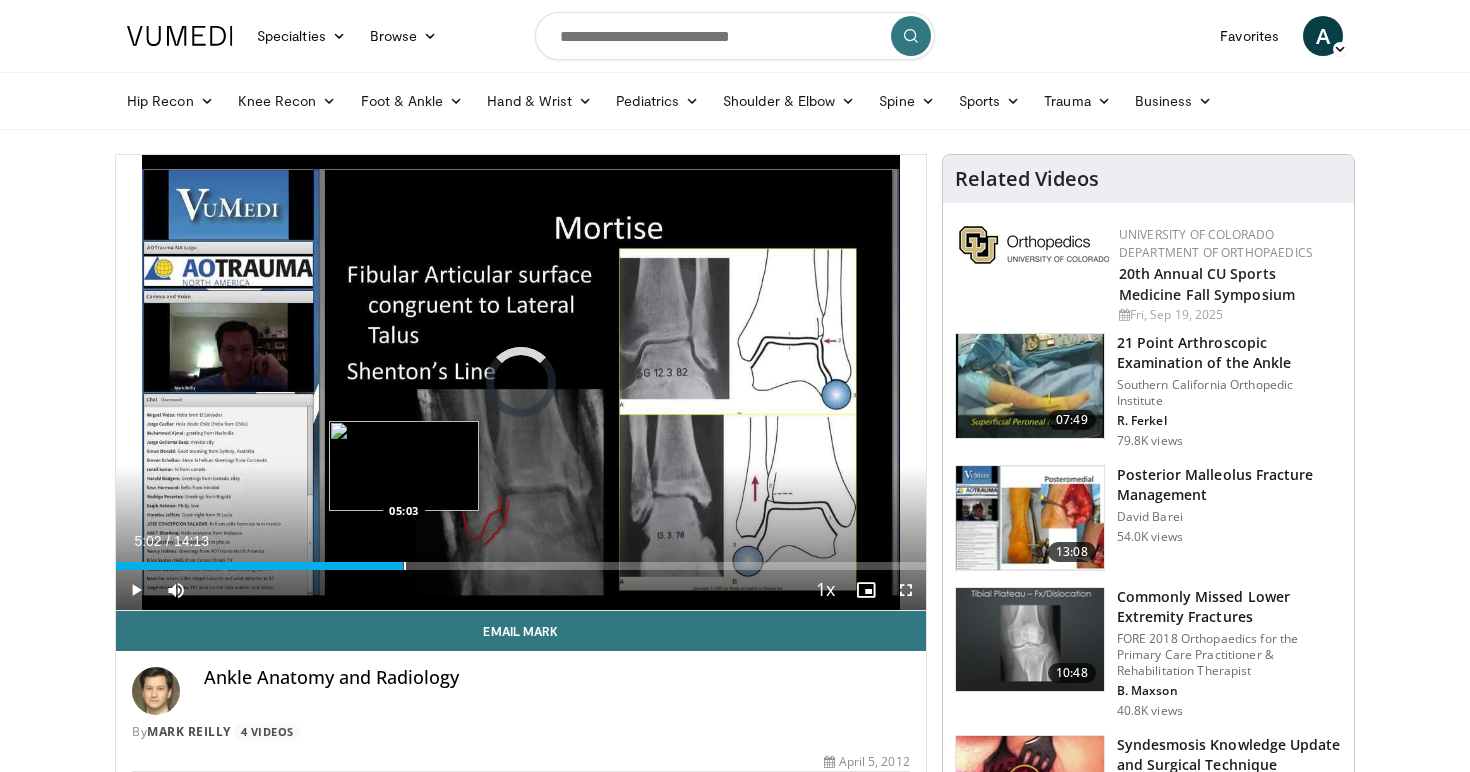 drag, startPoint x: 406, startPoint y: 565, endPoint x: 463, endPoint y: 565, distance: 57 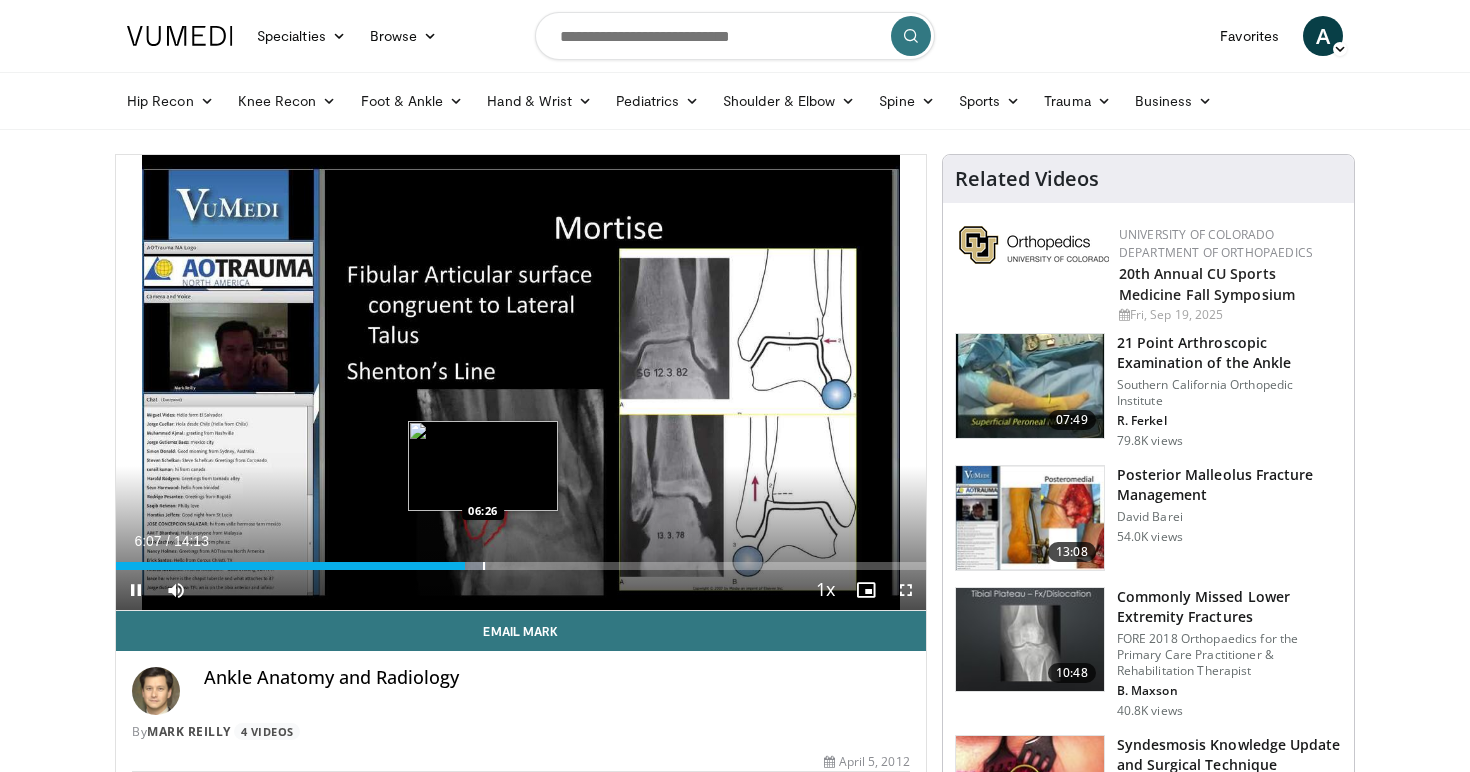 drag, startPoint x: 463, startPoint y: 565, endPoint x: 522, endPoint y: 567, distance: 59.03389 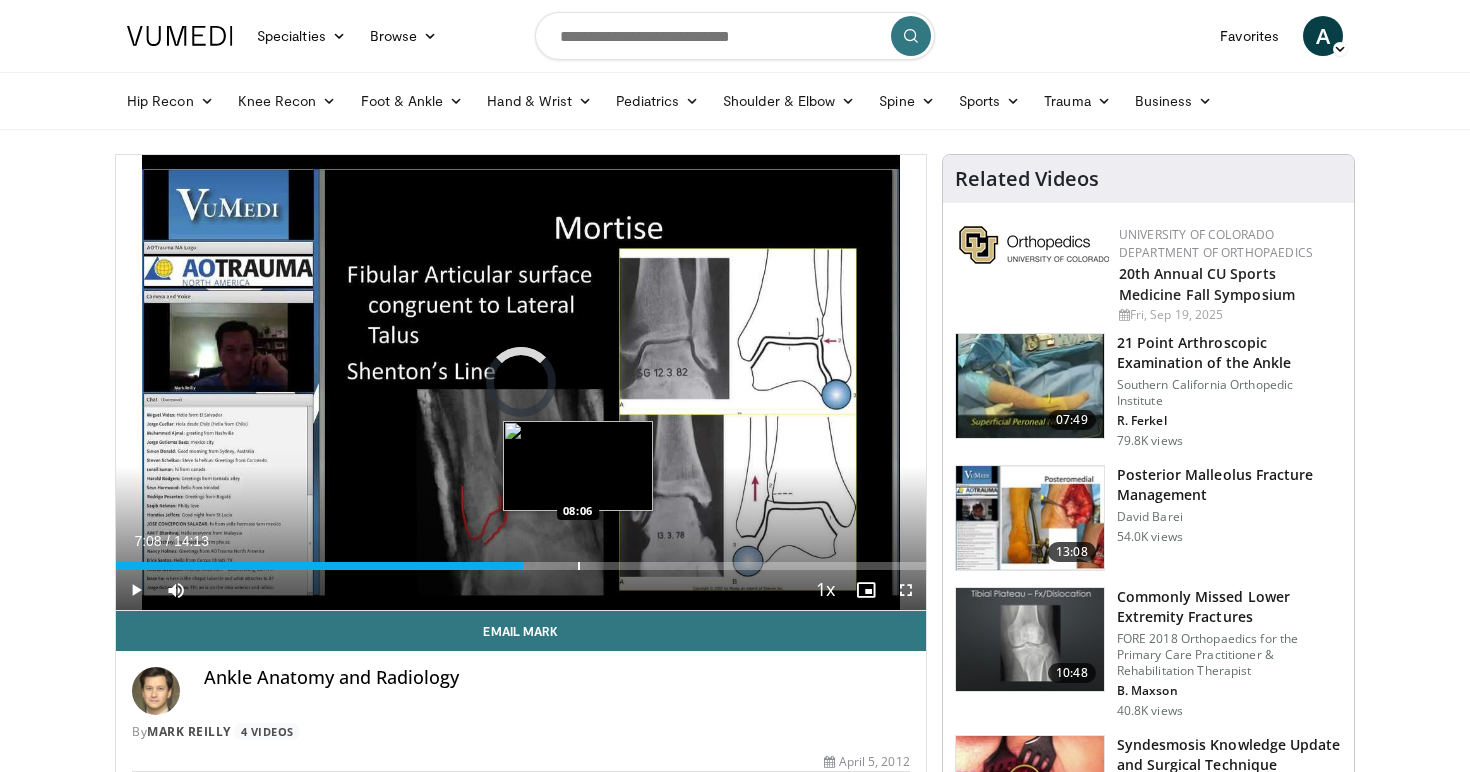 drag, startPoint x: 522, startPoint y: 567, endPoint x: 581, endPoint y: 567, distance: 59 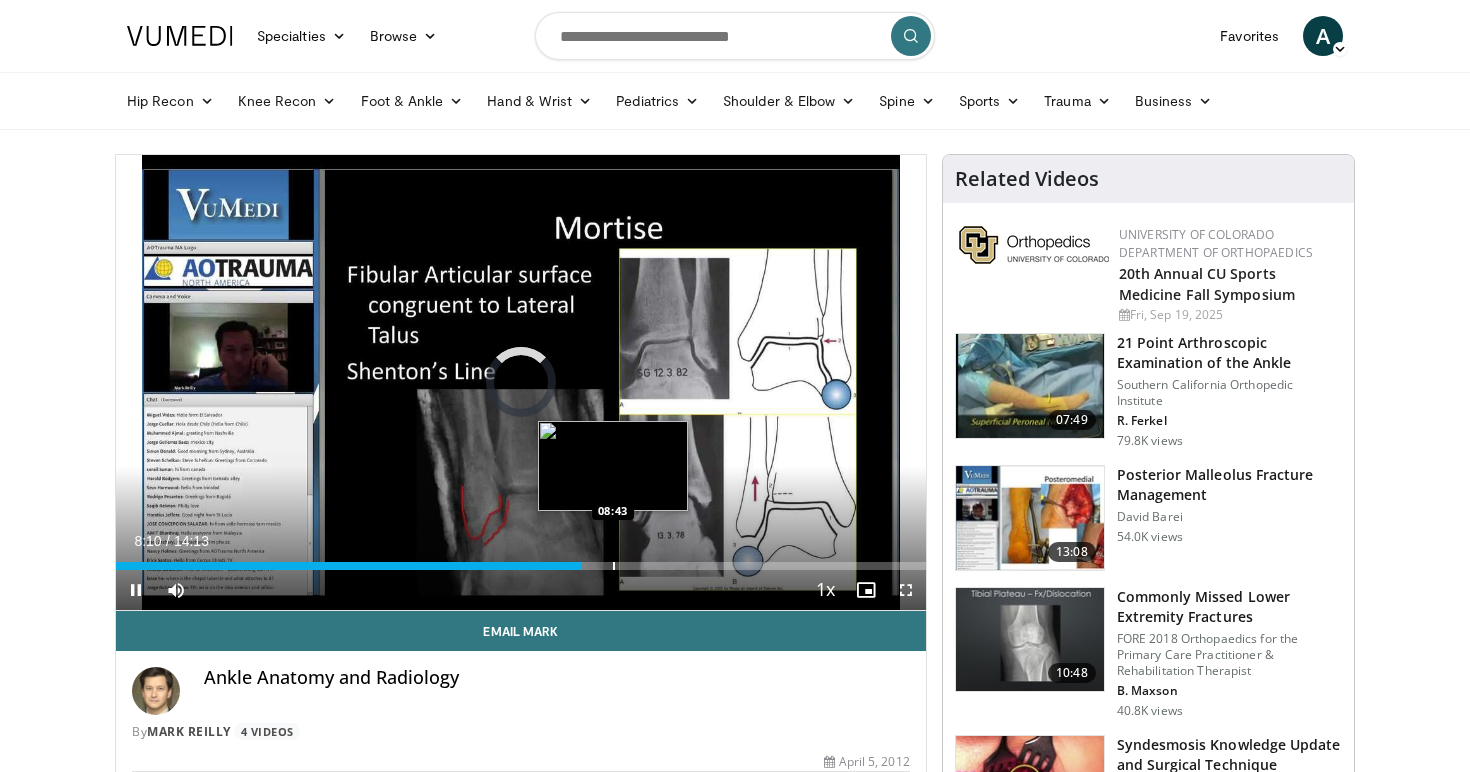 drag, startPoint x: 638, startPoint y: 552, endPoint x: 668, endPoint y: 552, distance: 30 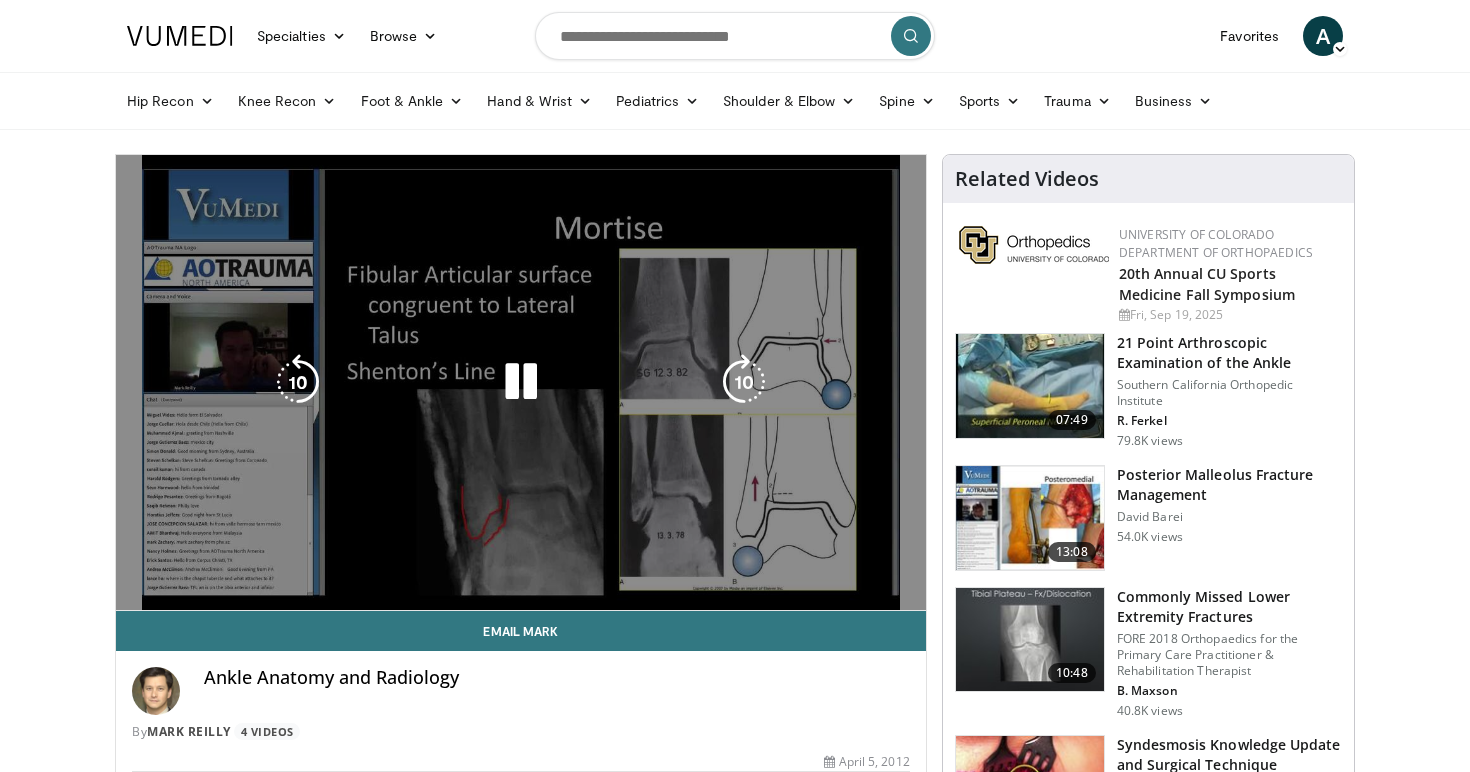 scroll, scrollTop: 2, scrollLeft: 0, axis: vertical 